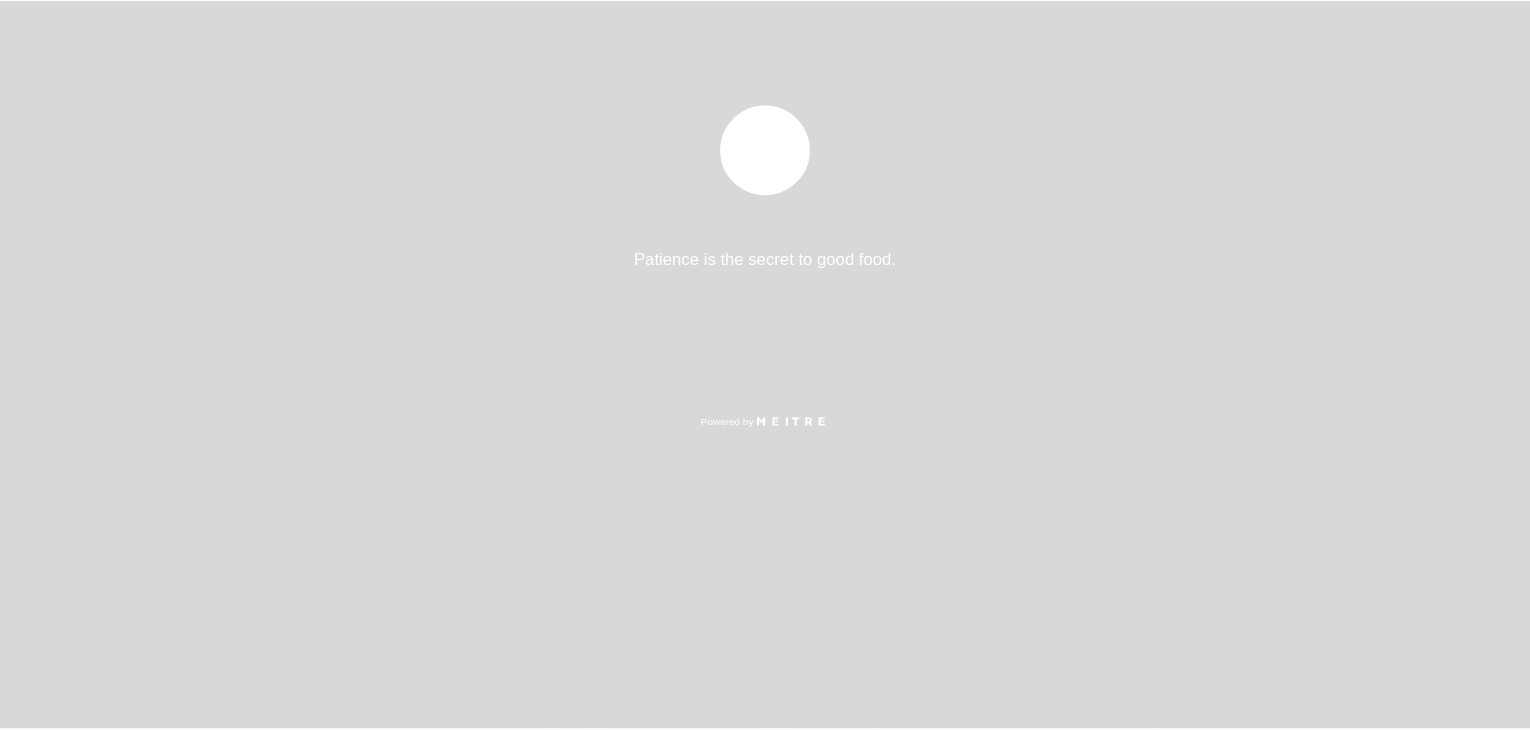 scroll, scrollTop: 0, scrollLeft: 0, axis: both 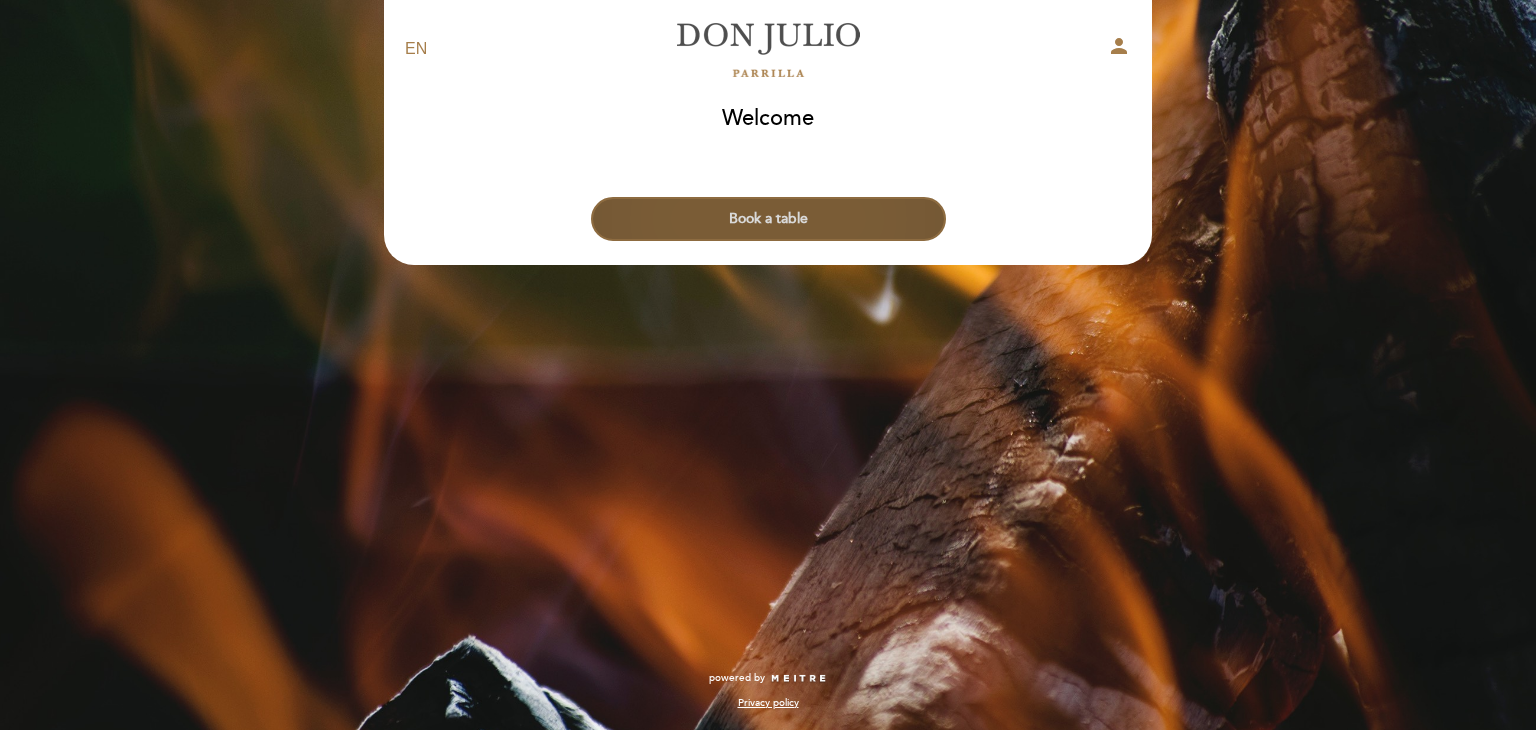 click on "Book a table" at bounding box center (768, 219) 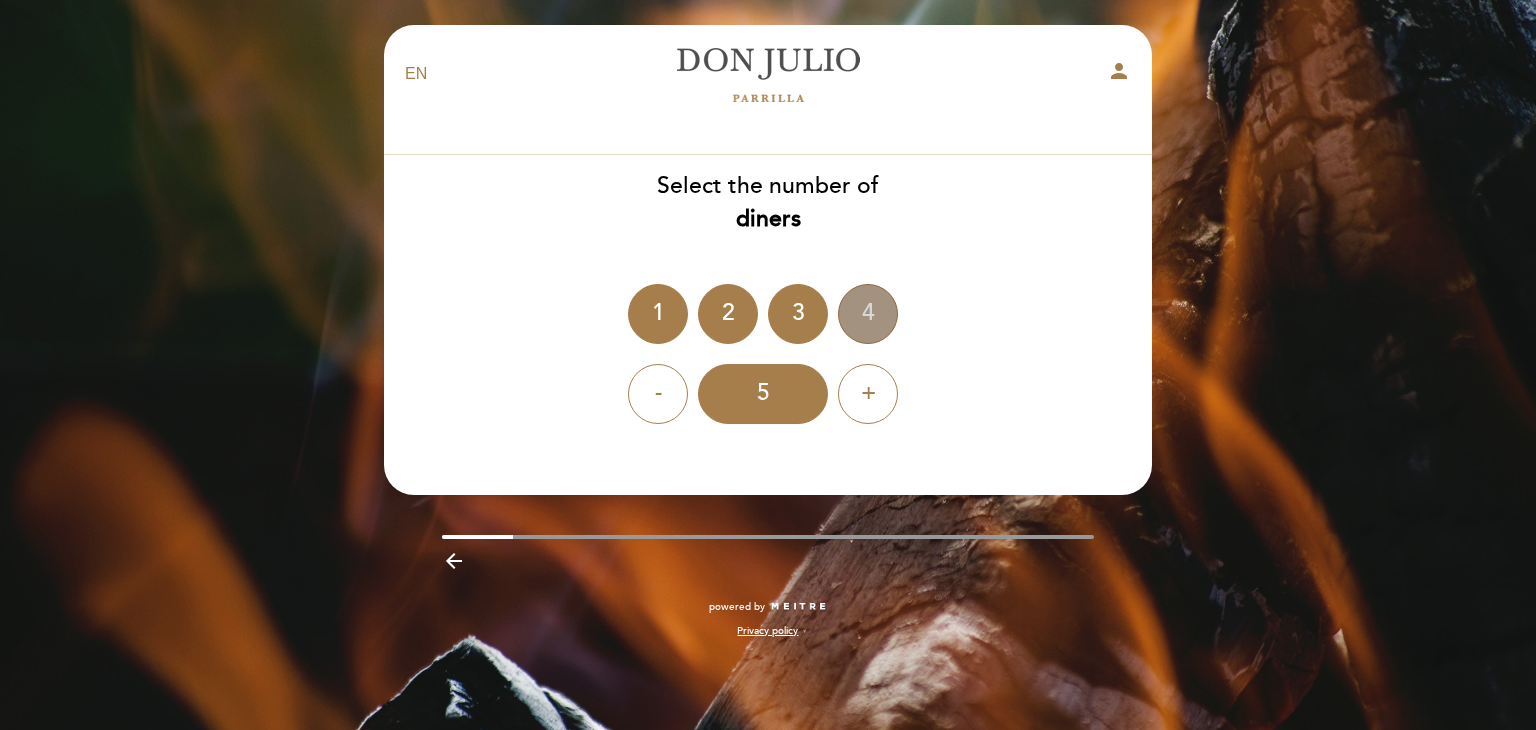 click on "4" at bounding box center [868, 314] 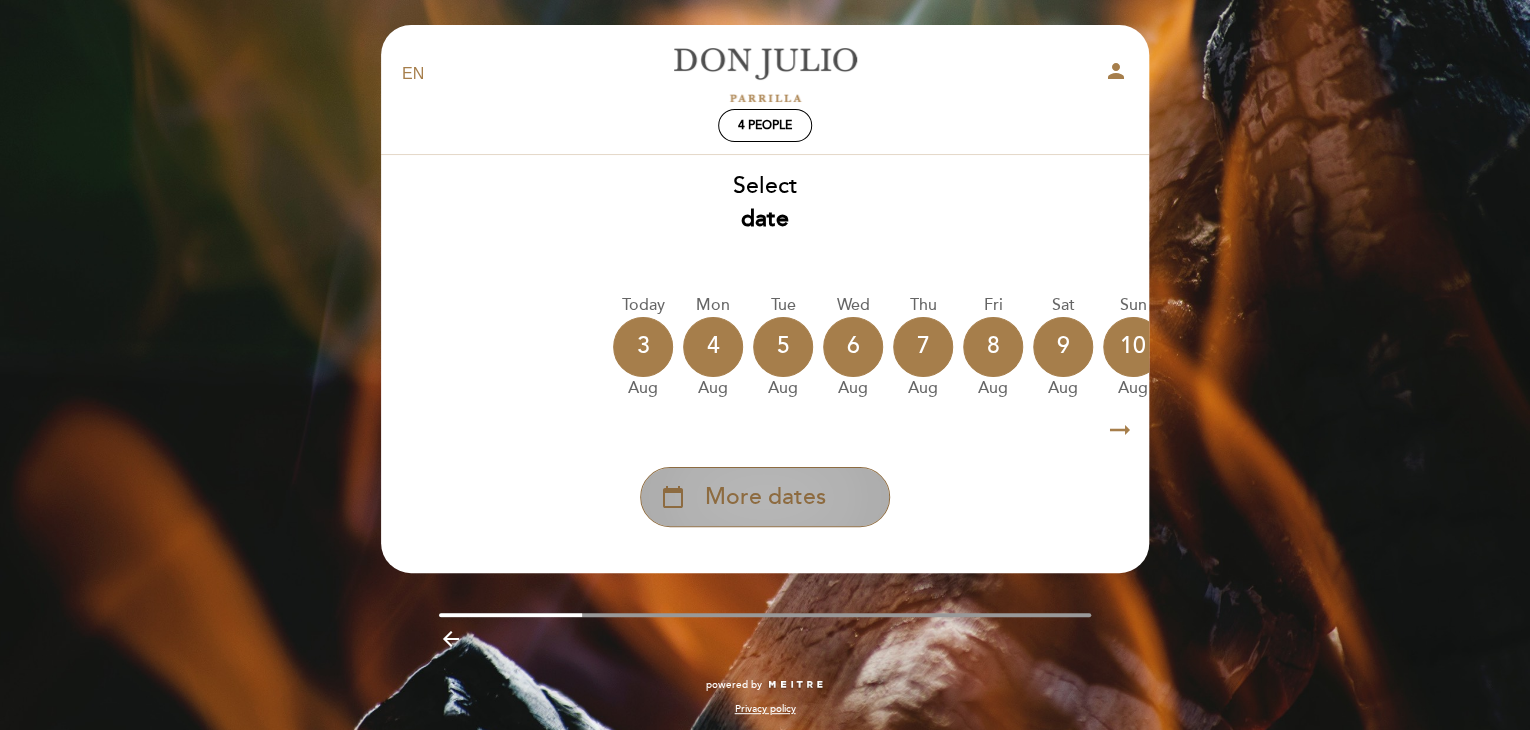click on "calendar_today
More dates" at bounding box center [765, 497] 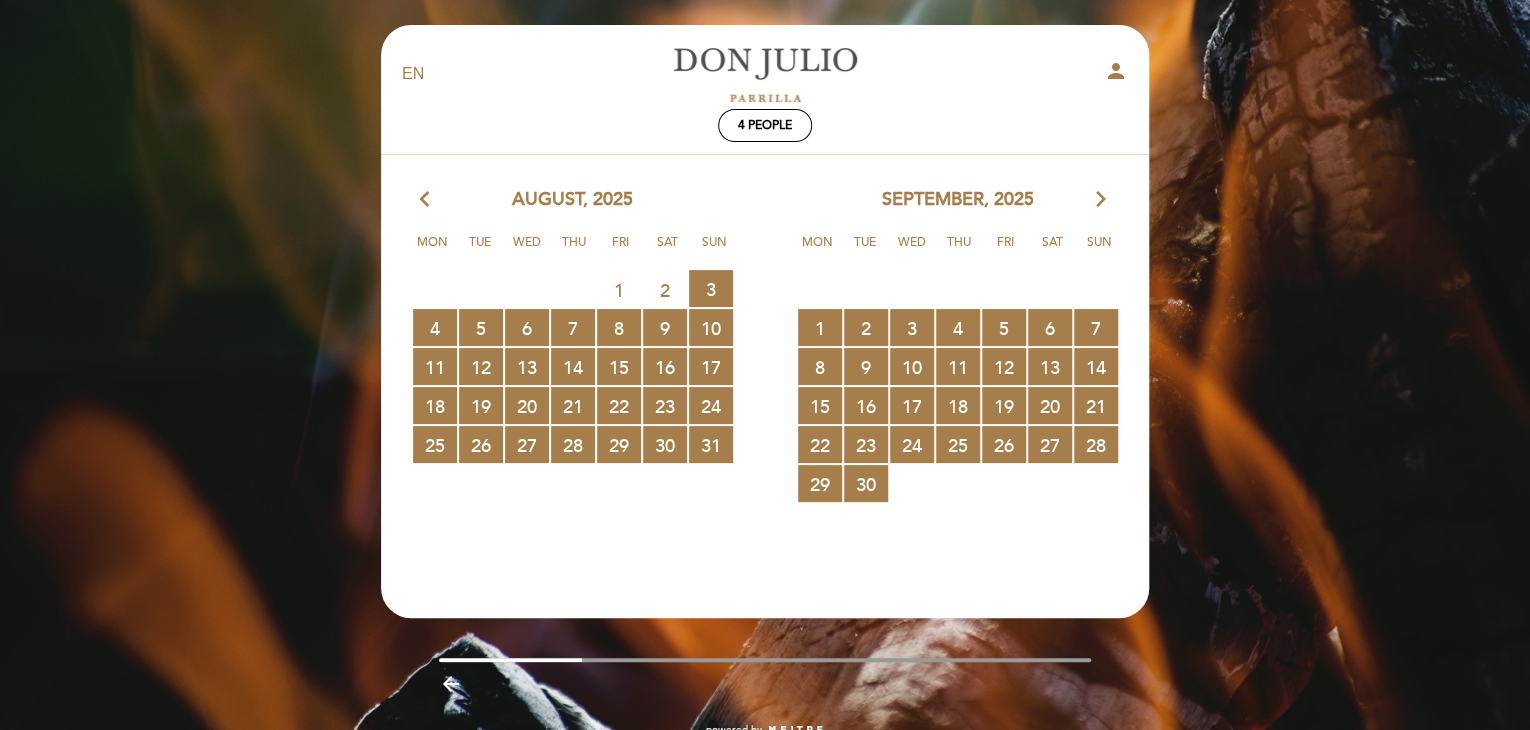 click on "arrow_forward_ios" at bounding box center [1101, 200] 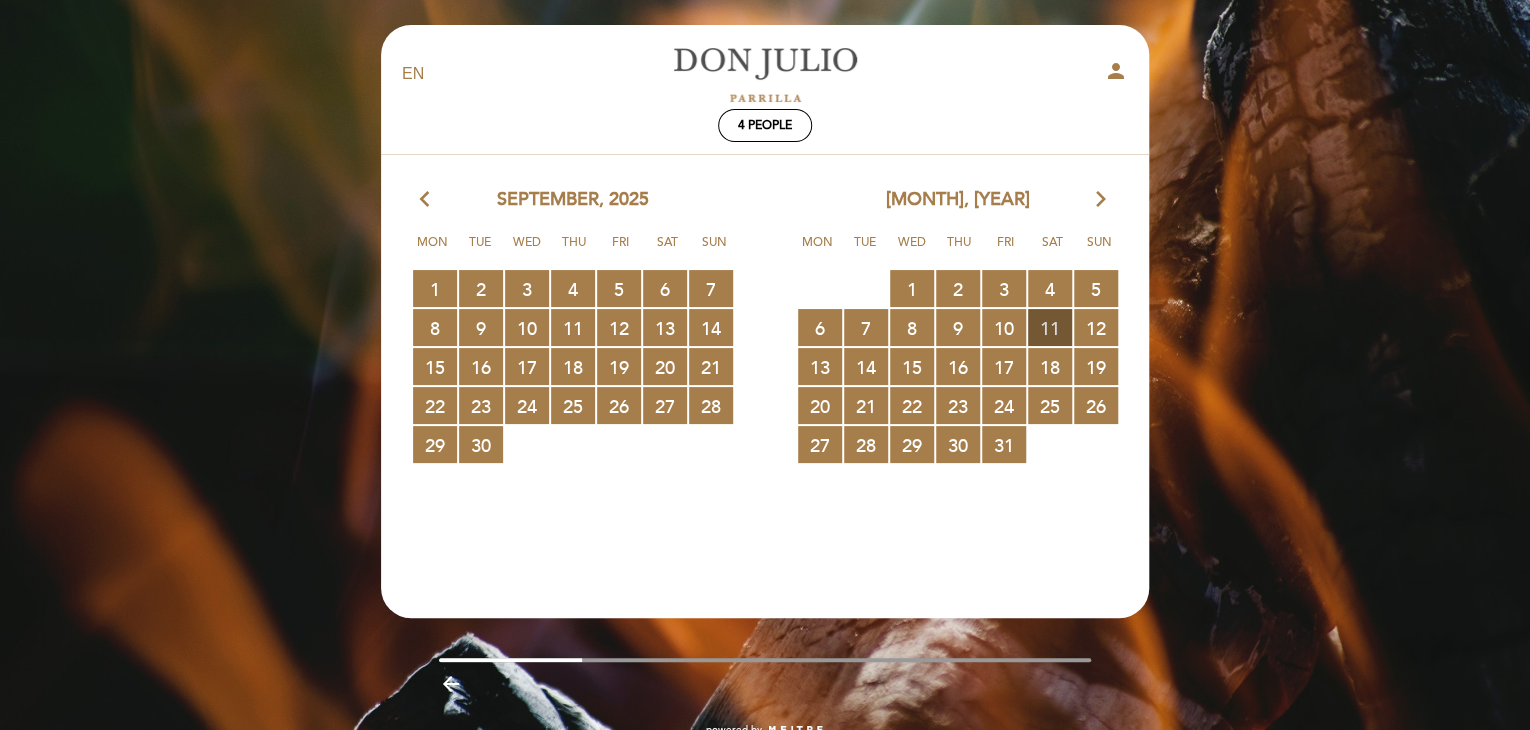 click on "11
RESERVATIONS AVAILABLE" at bounding box center (1050, 327) 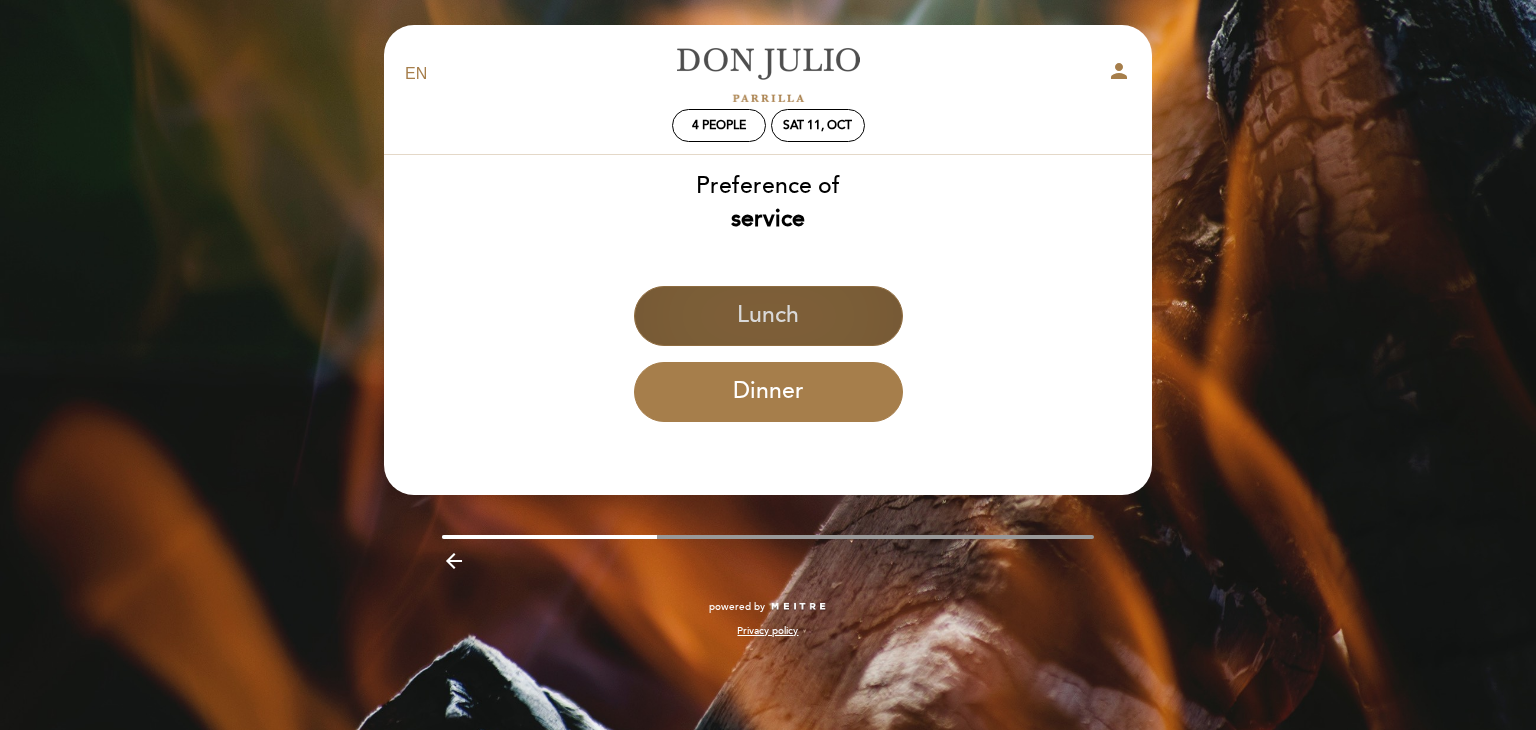 click on "Lunch" at bounding box center [768, 316] 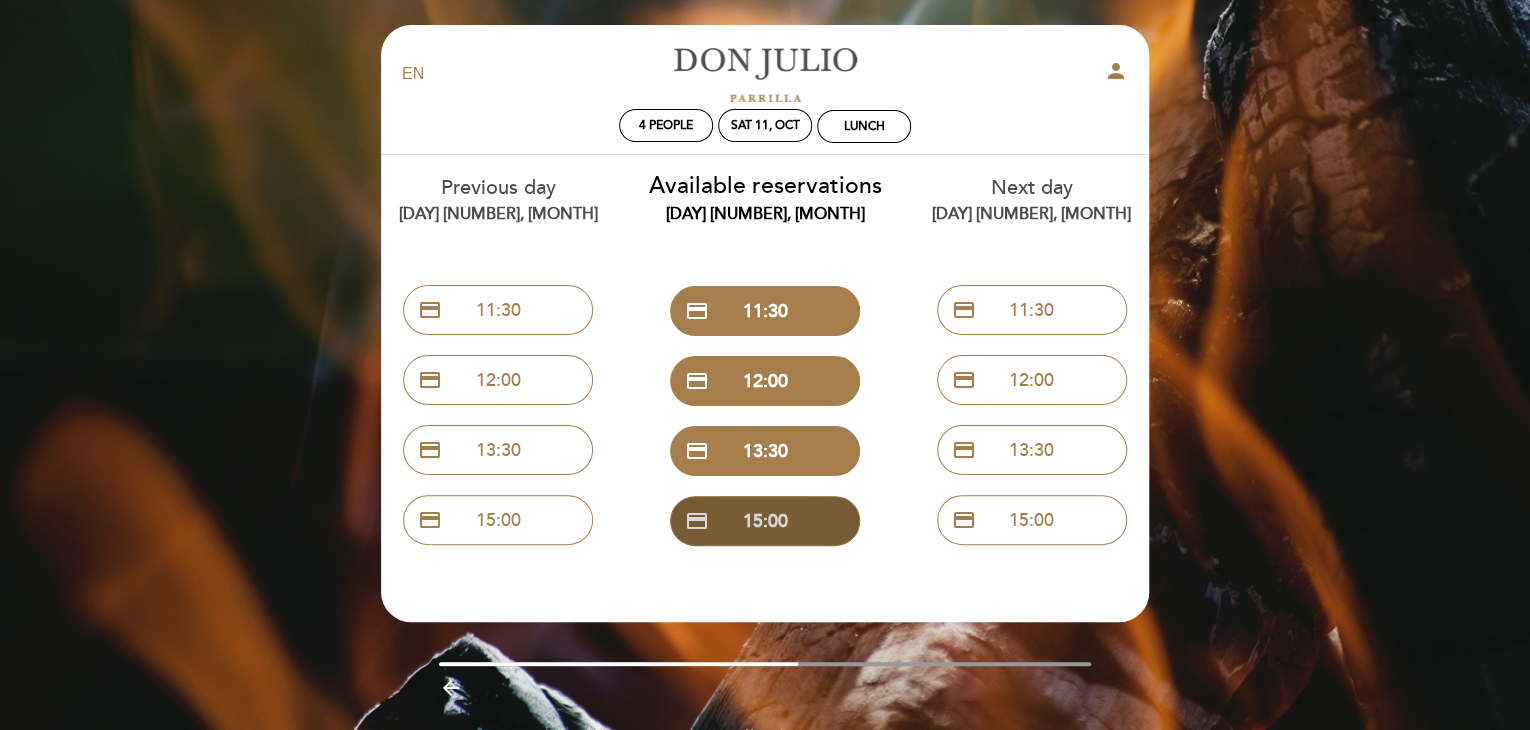 scroll, scrollTop: 55, scrollLeft: 0, axis: vertical 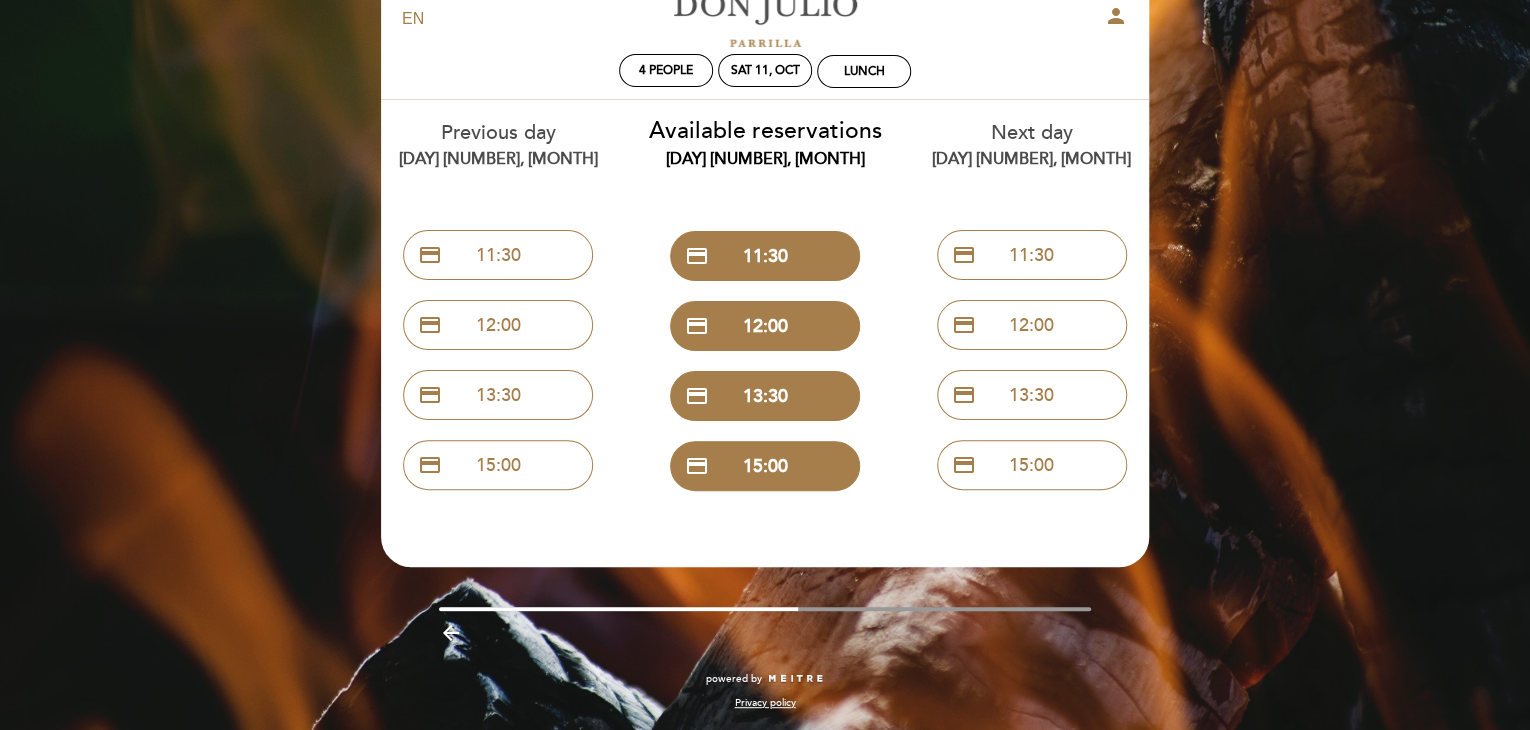 click on "arrow_backward" at bounding box center (765, 631) 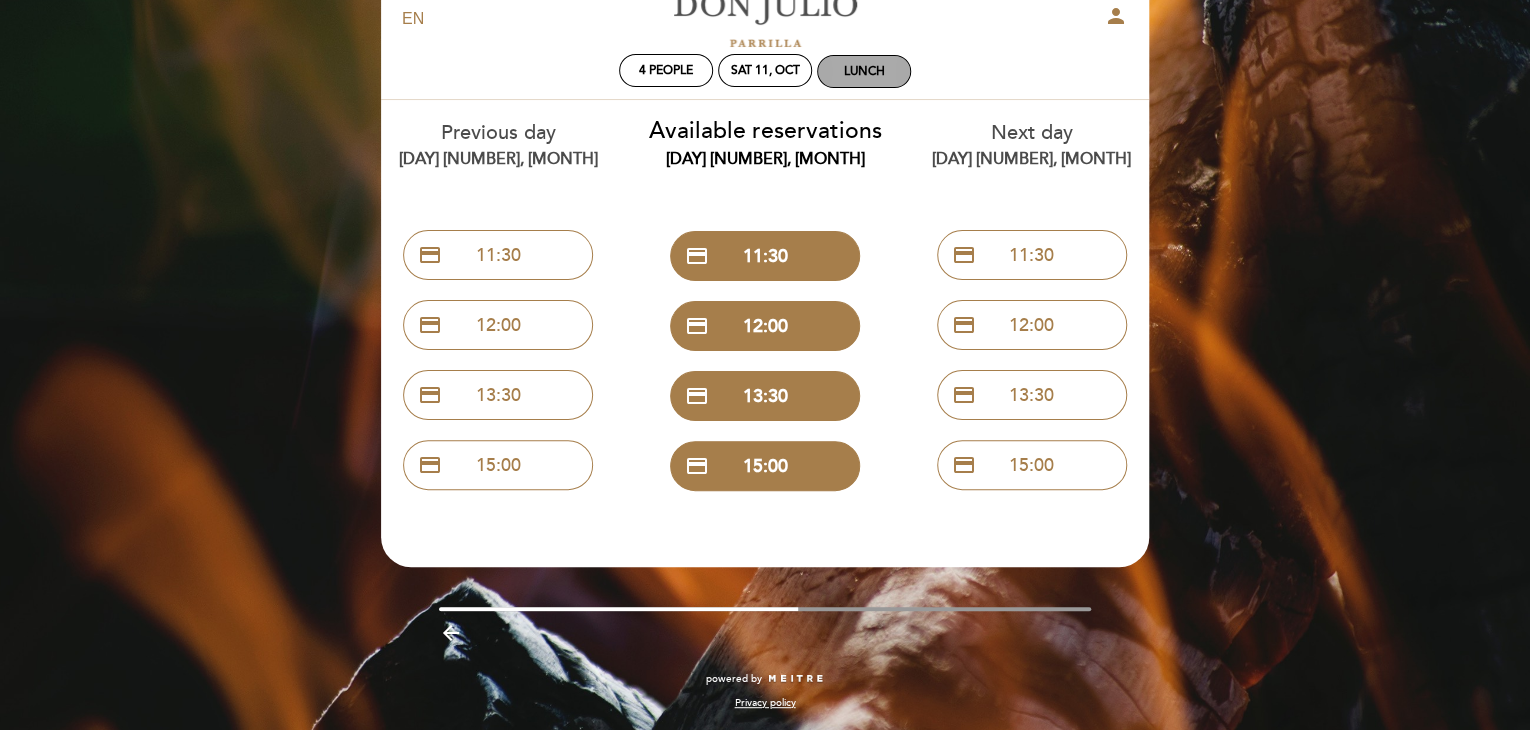 click on "Lunch" at bounding box center [864, 71] 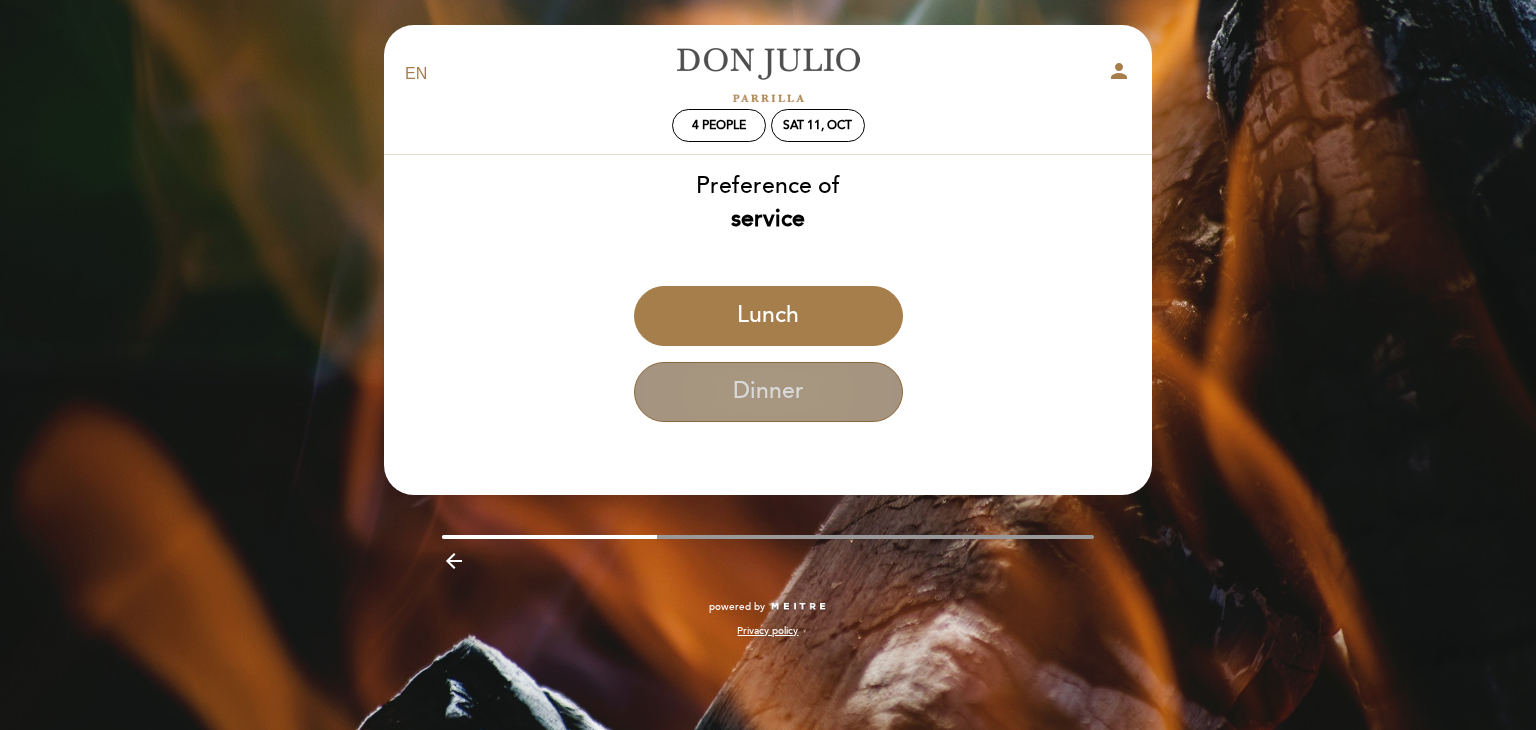 click on "Dinner" at bounding box center (768, 392) 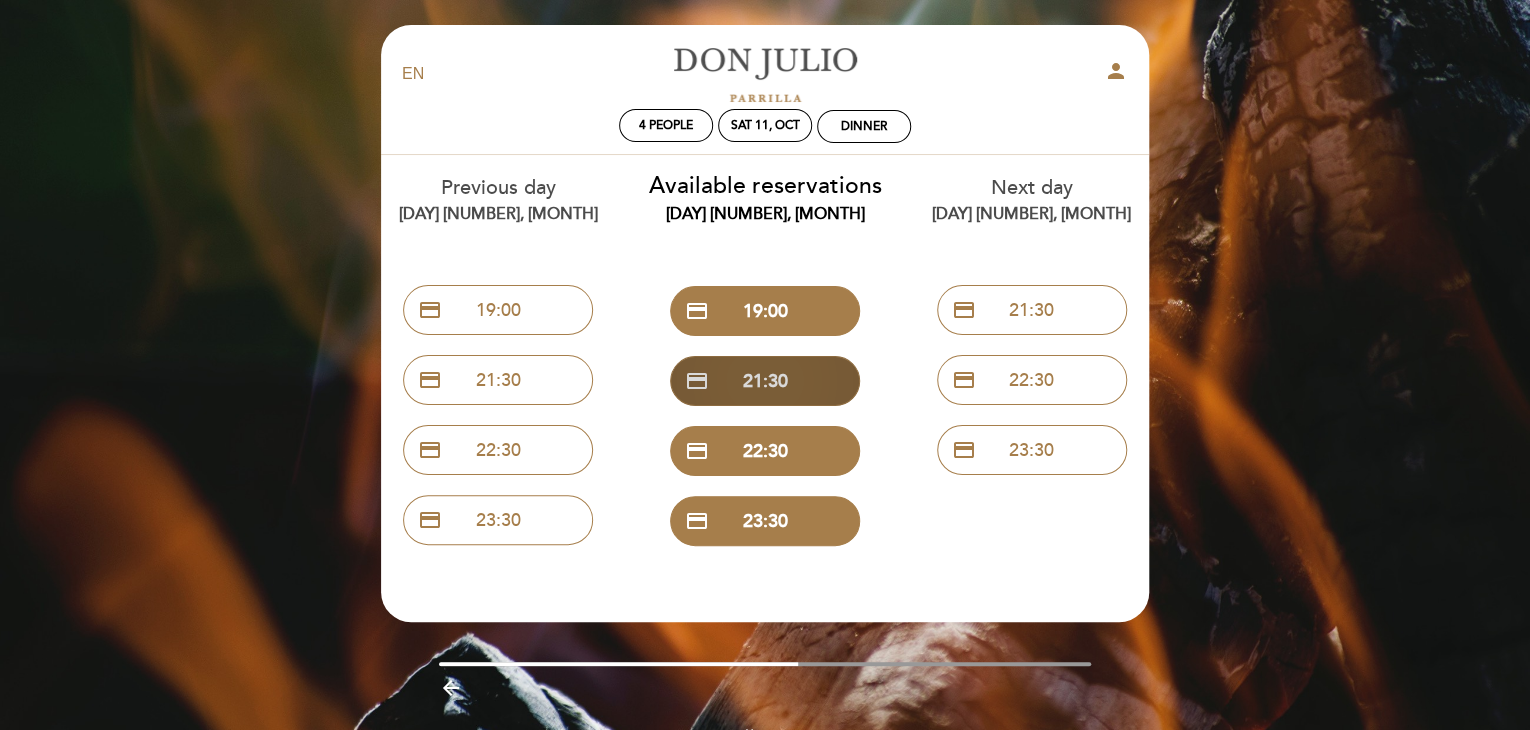 click on "credit_card
[TIME]" at bounding box center [765, 381] 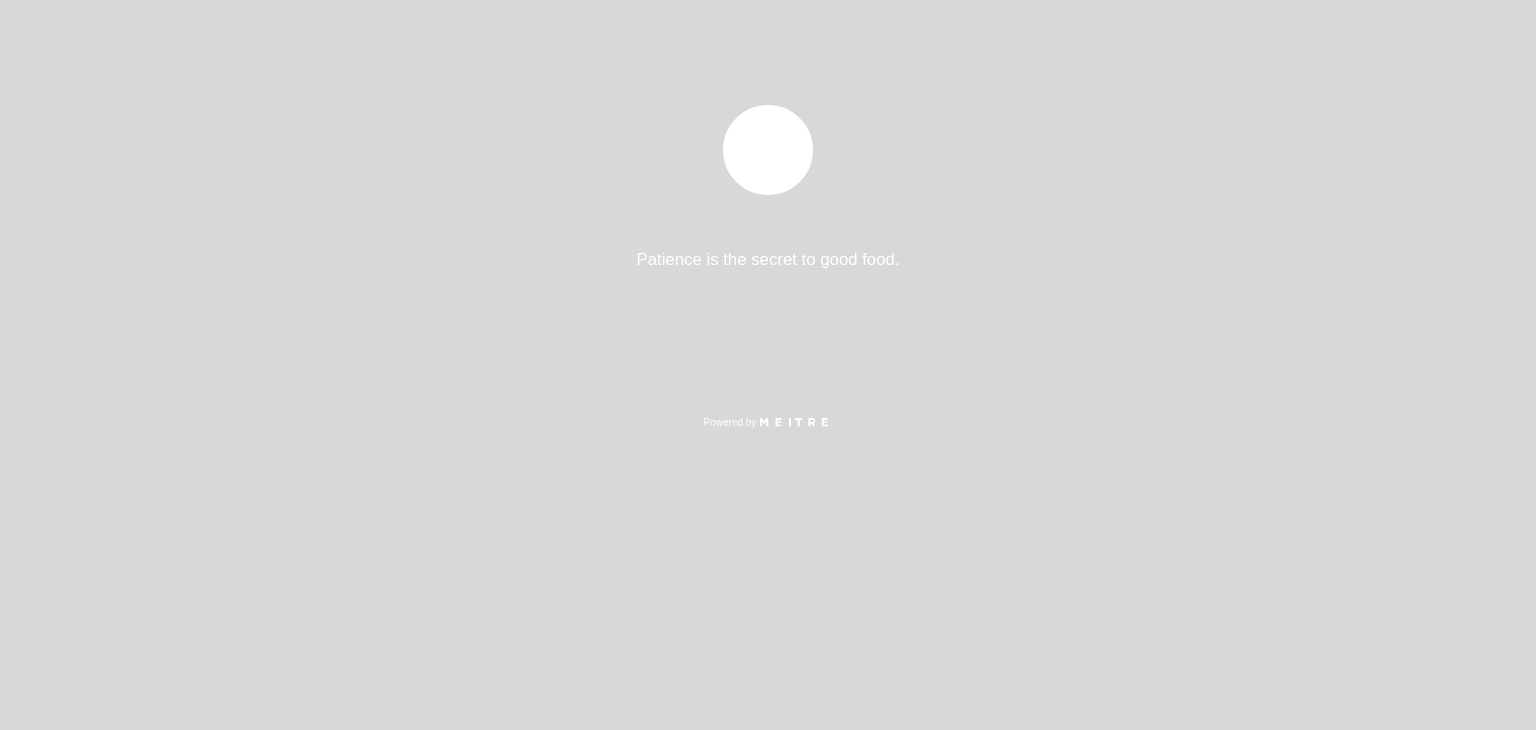 scroll, scrollTop: 0, scrollLeft: 0, axis: both 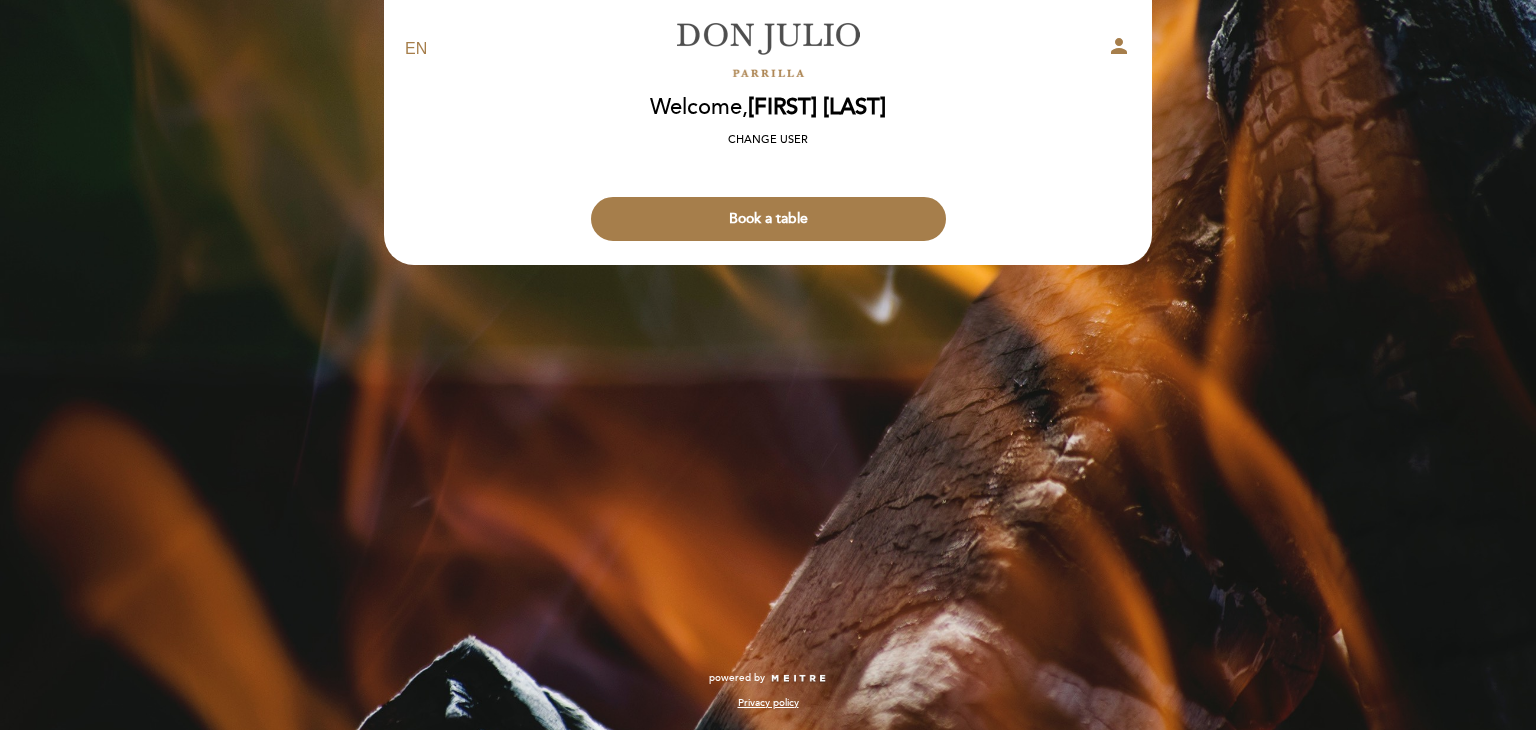 click on "[FIRST] [LAST]" at bounding box center [817, 107] 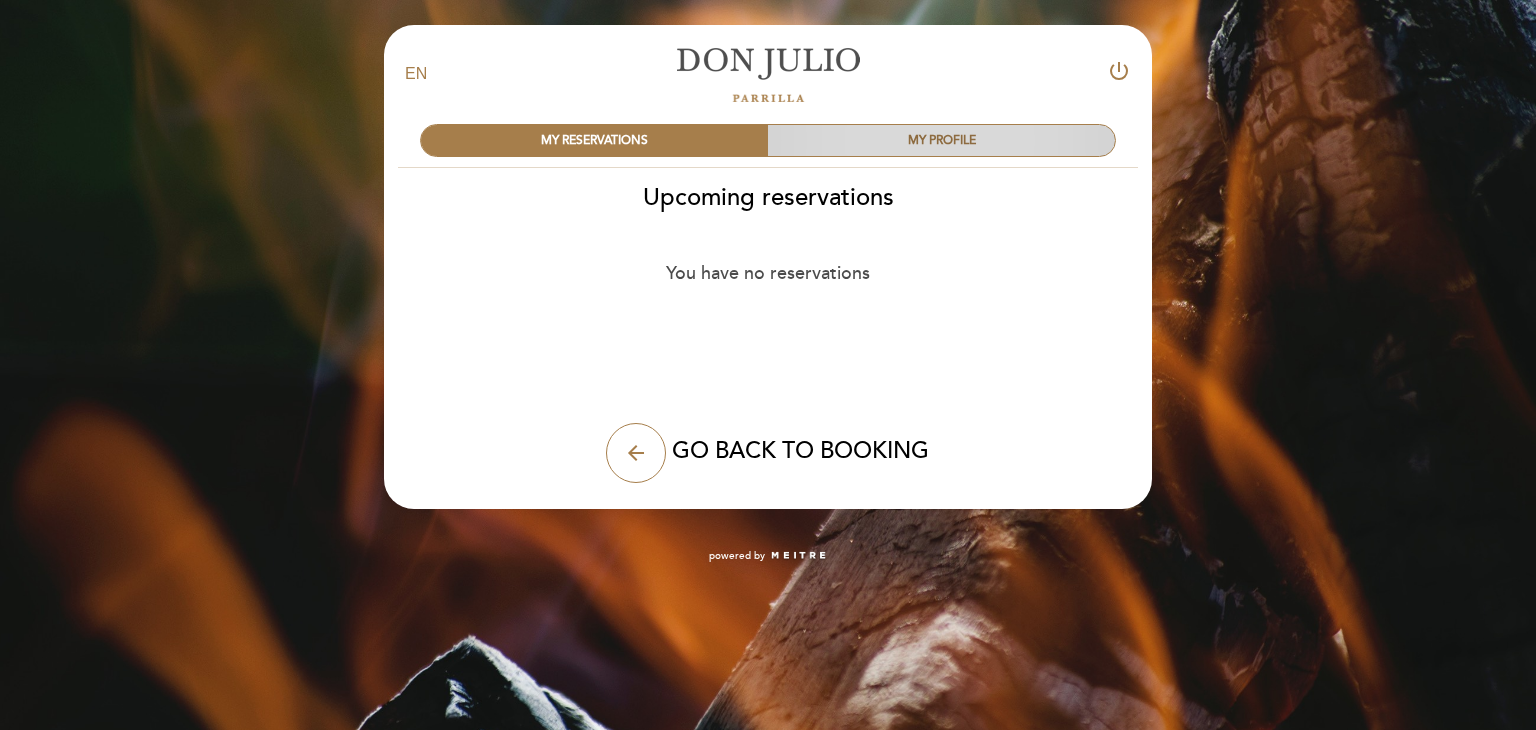 click on "MY PROFILE" at bounding box center (941, 140) 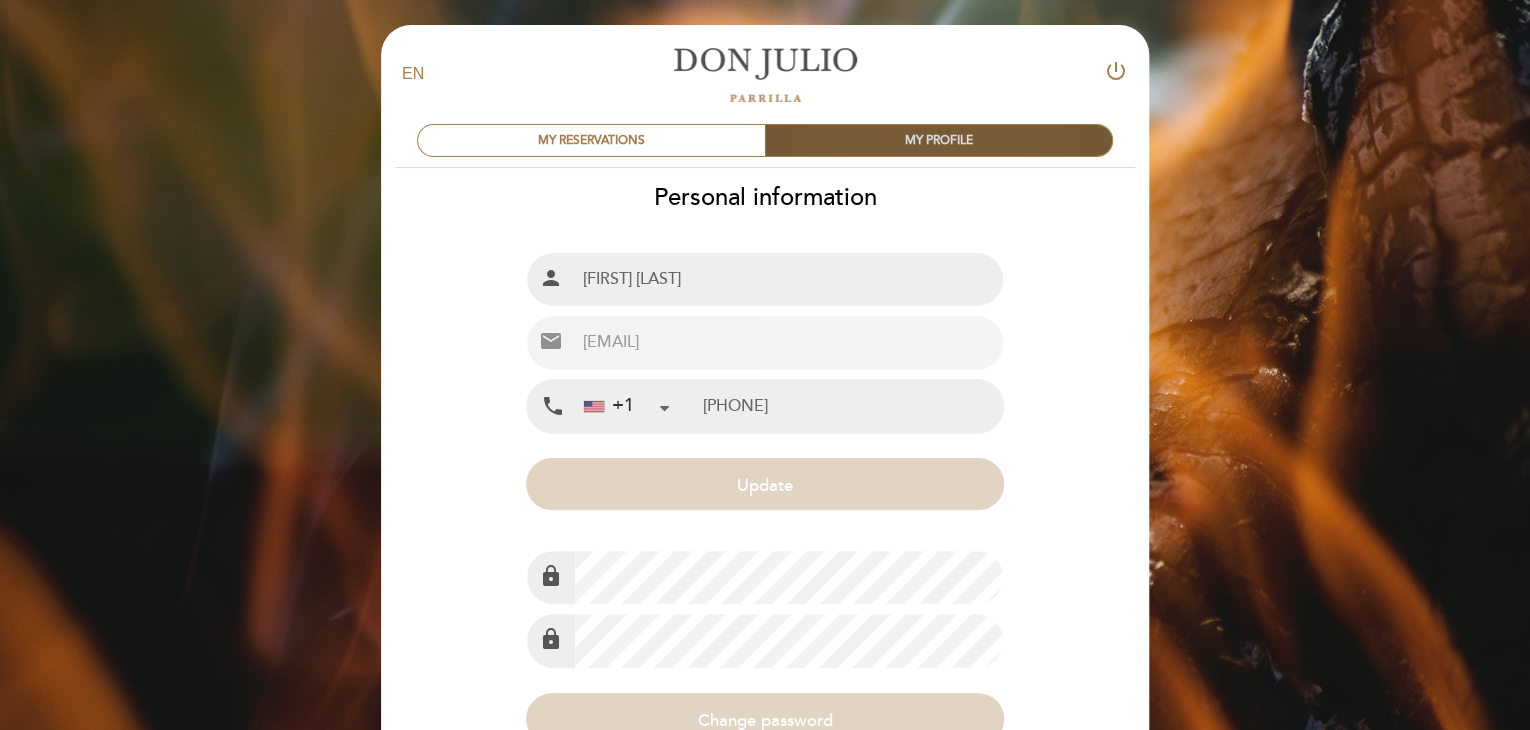 type on "440-591-4929" 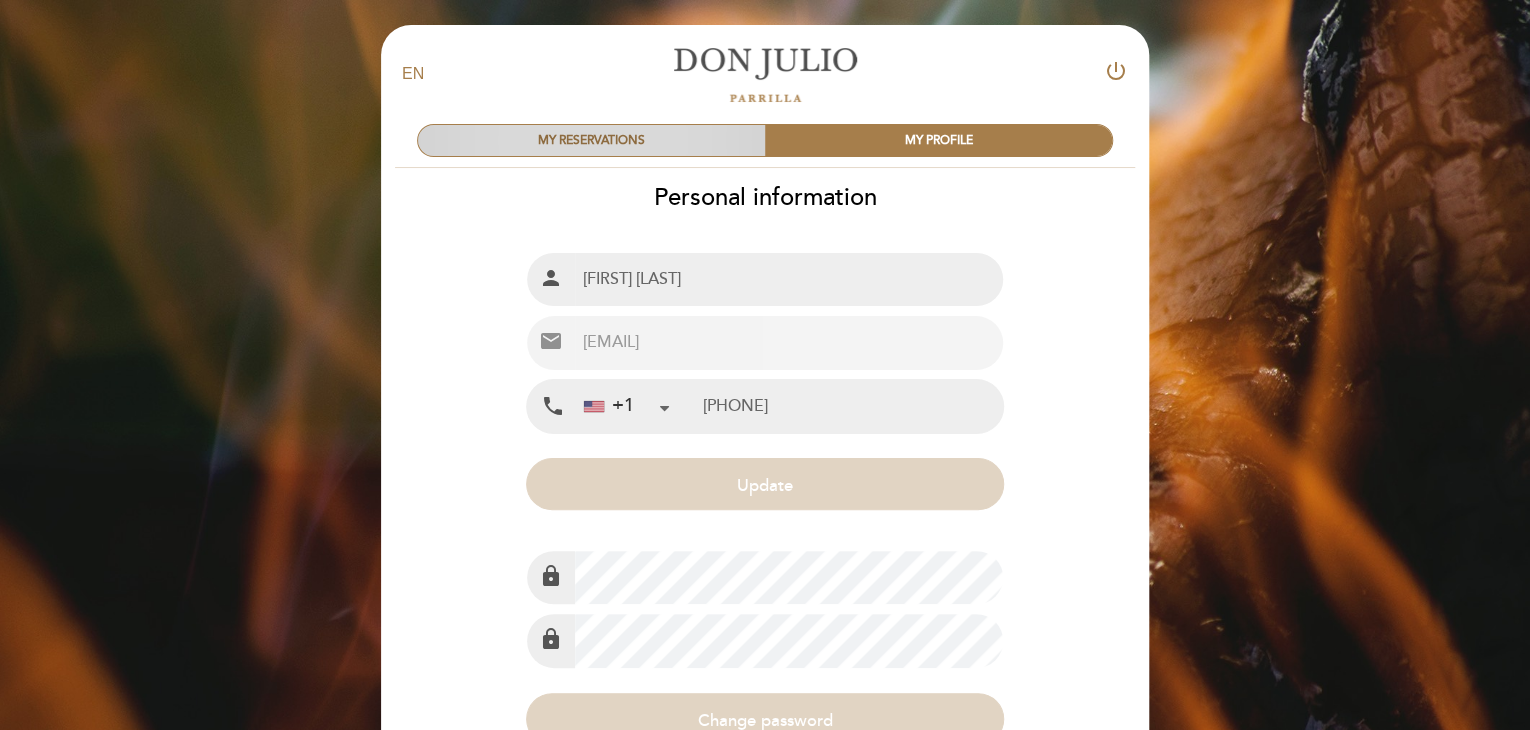 click on "MY RESERVATIONS" at bounding box center (591, 140) 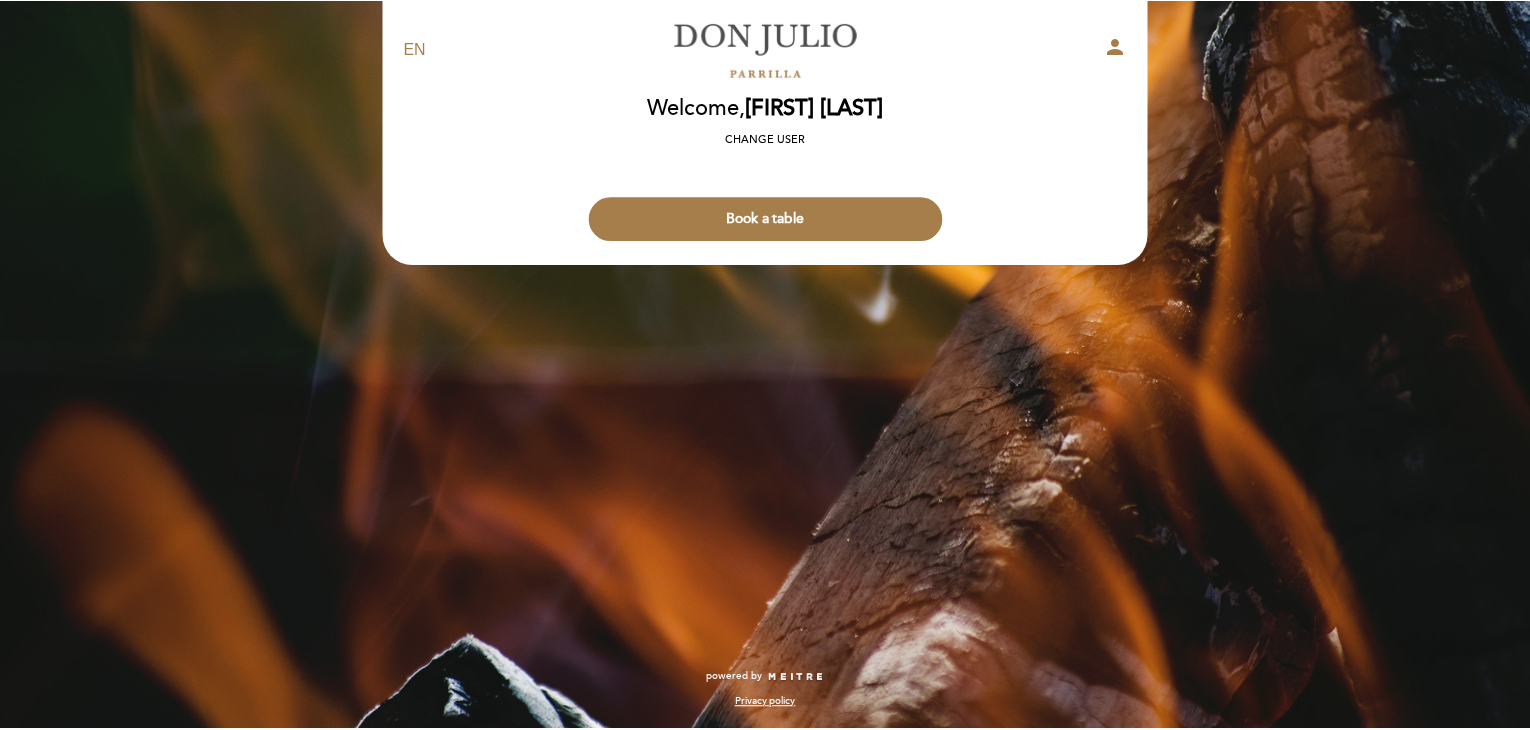 scroll, scrollTop: 0, scrollLeft: 0, axis: both 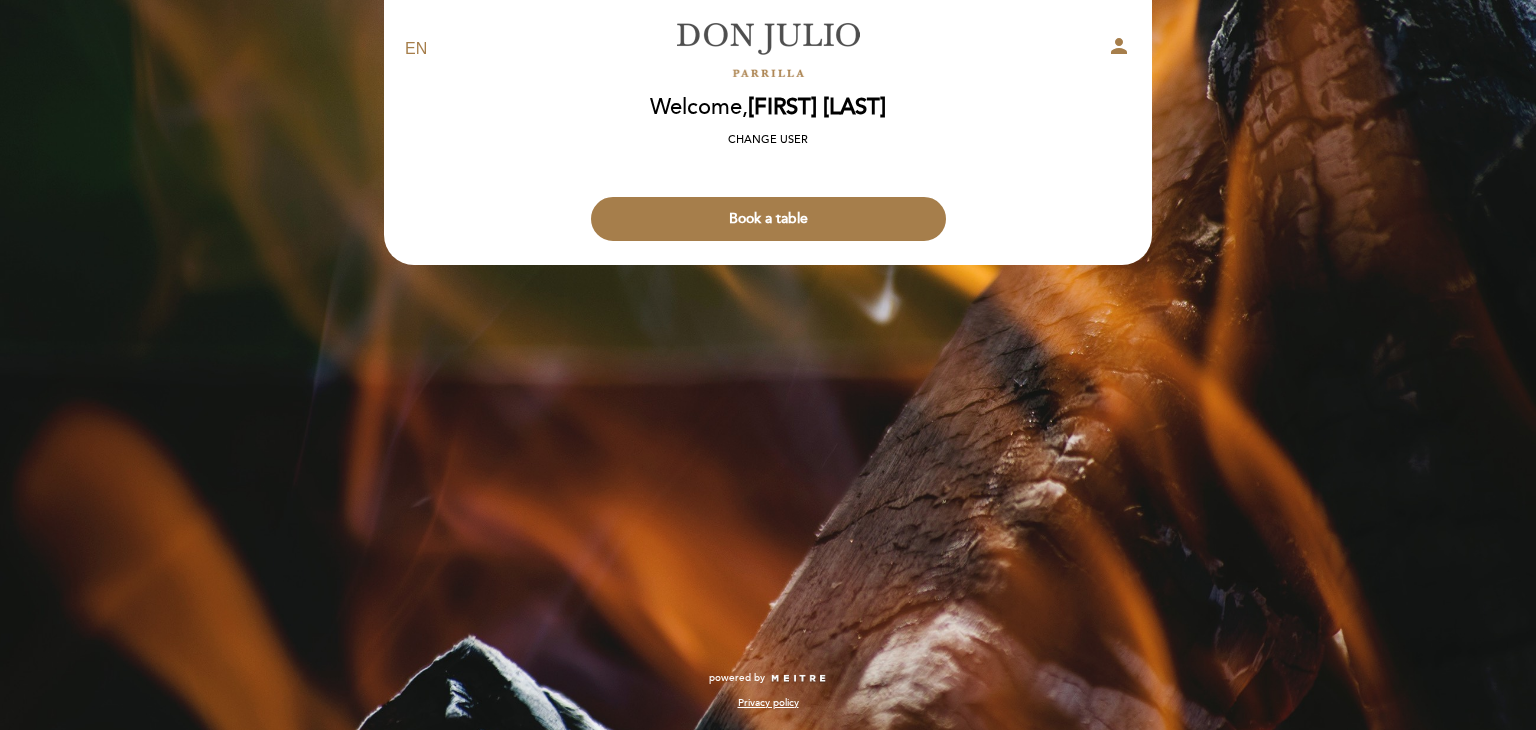 click on "person" at bounding box center [1119, 46] 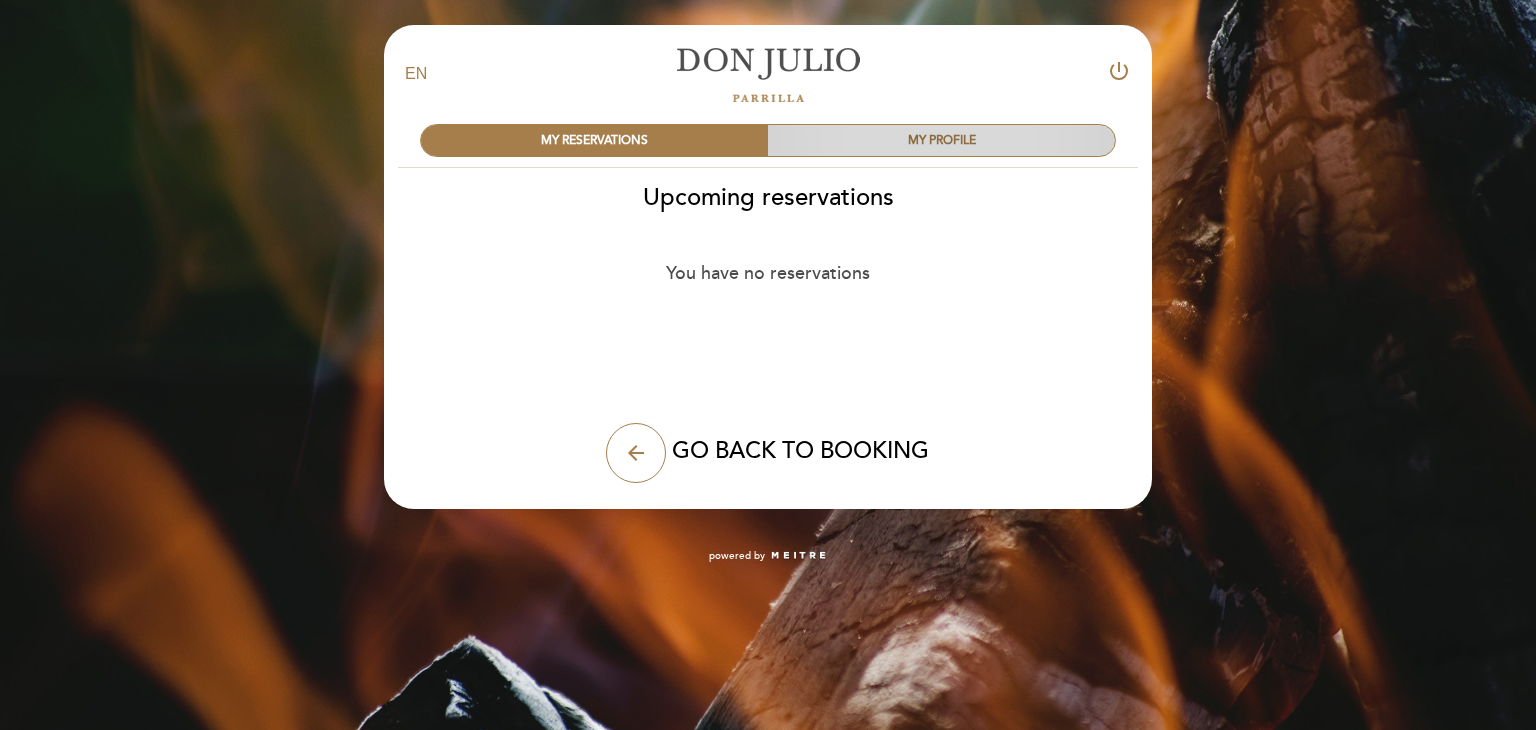 click on "MY PROFILE" at bounding box center [941, 140] 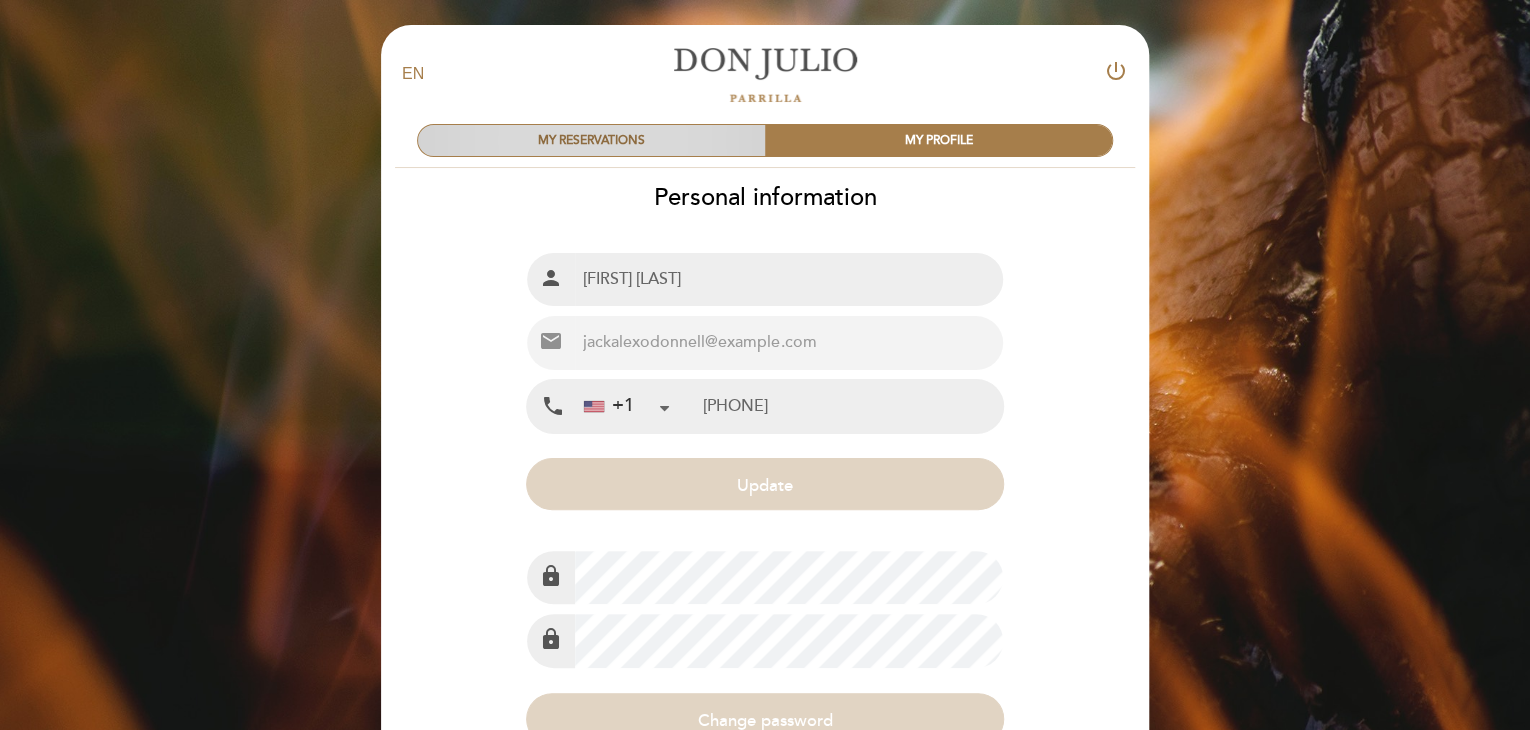 click on "MY RESERVATIONS" at bounding box center (591, 140) 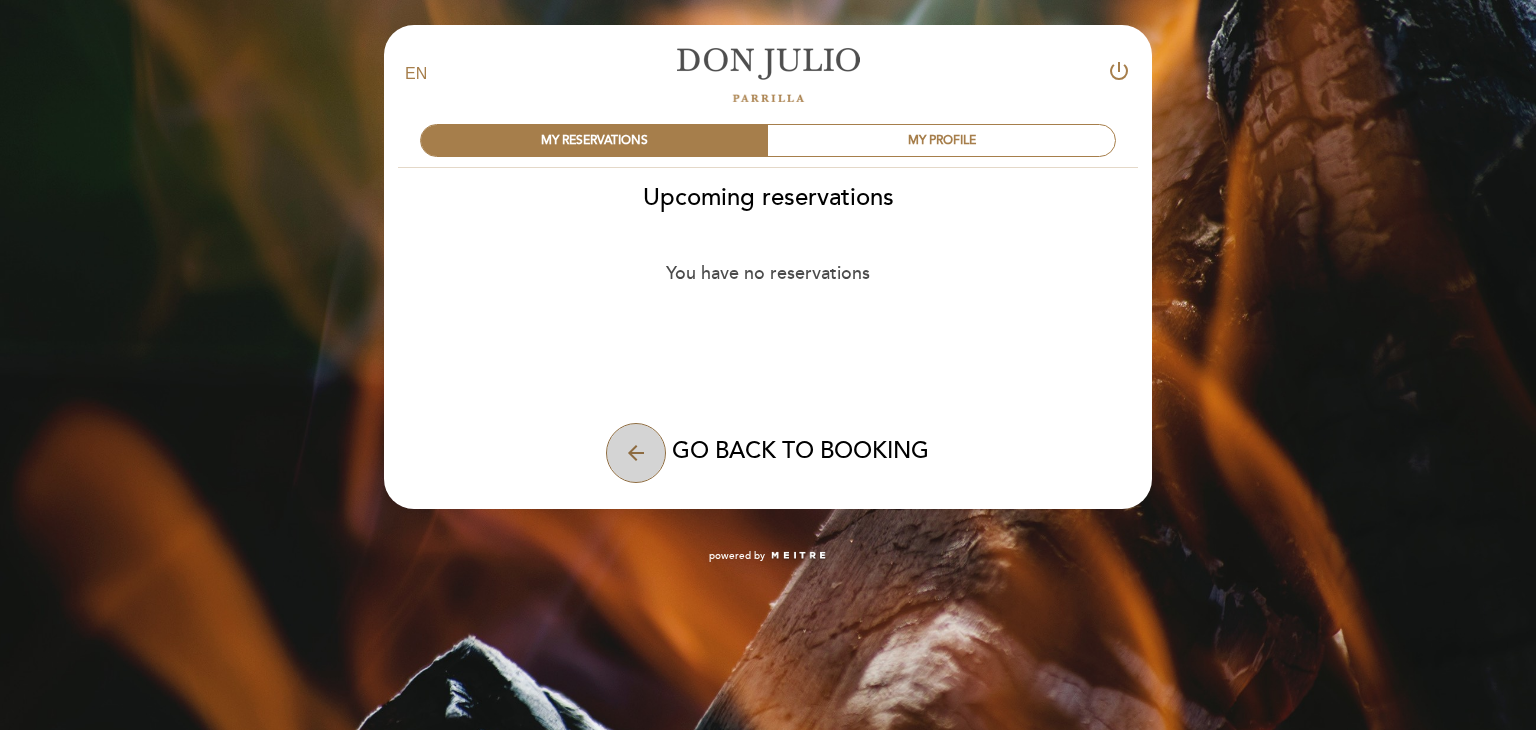 click on "arrow_back" at bounding box center (636, 453) 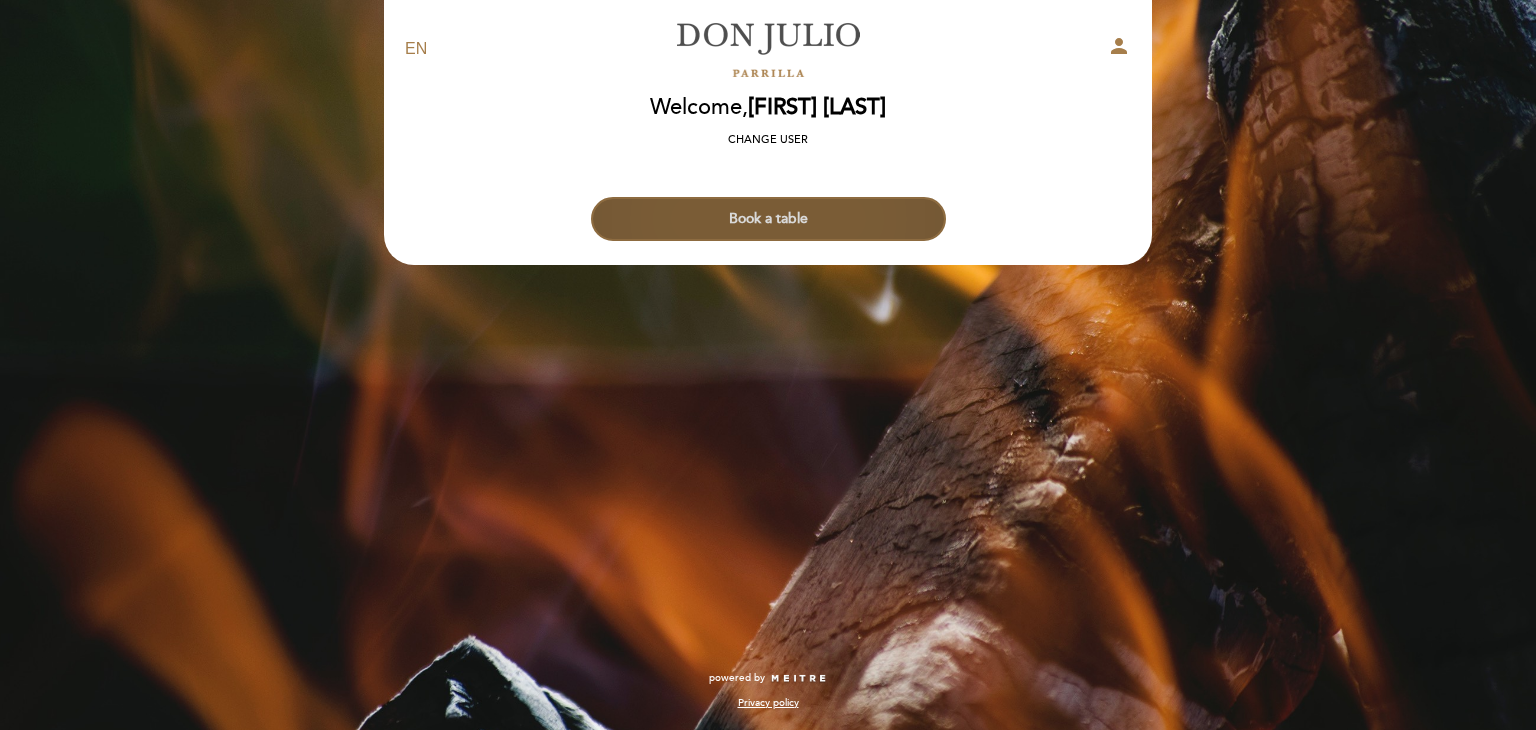 click on "Book a table" at bounding box center (768, 219) 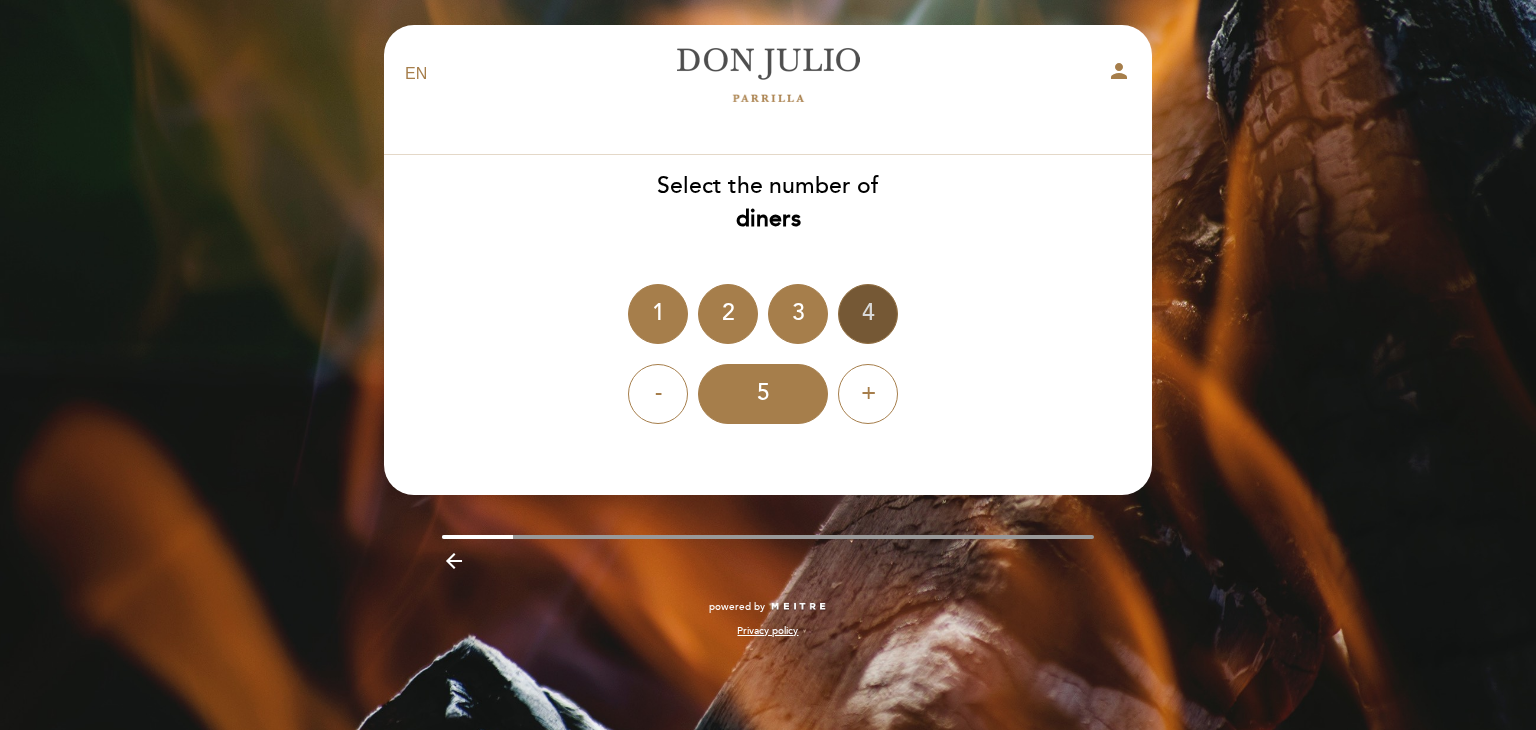 click on "4" at bounding box center (868, 314) 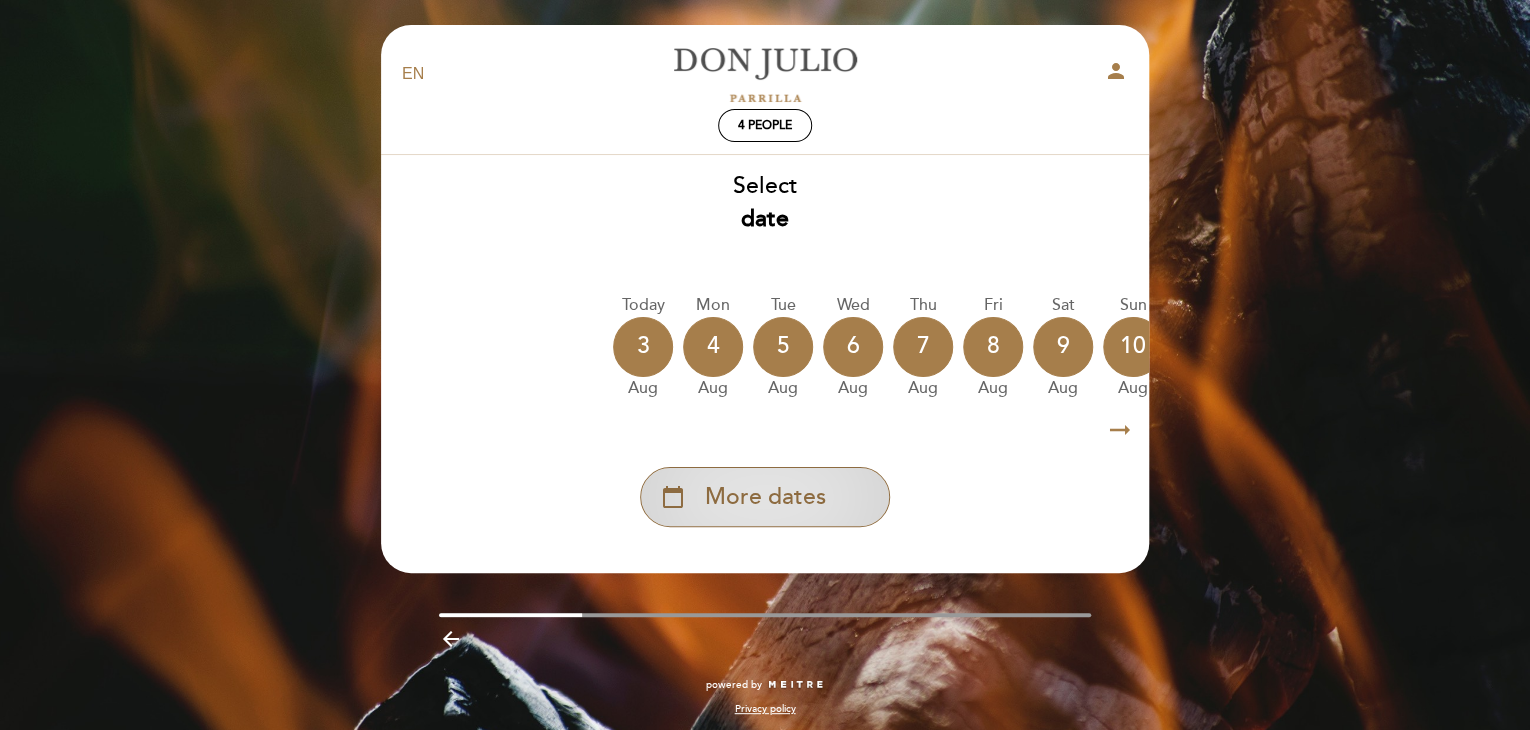 click on "More dates" at bounding box center [765, 497] 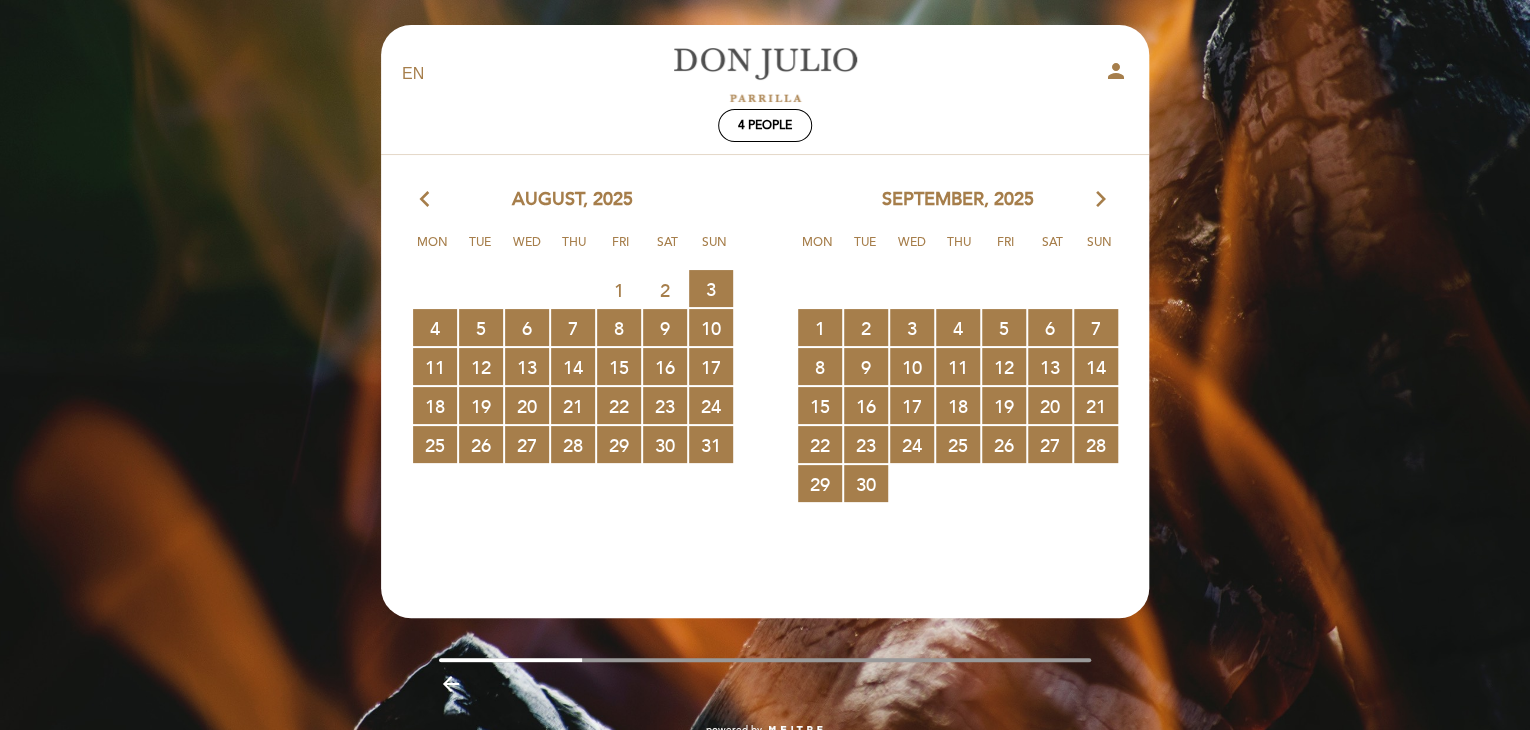 click on "arrow_forward_ios" at bounding box center (1101, 200) 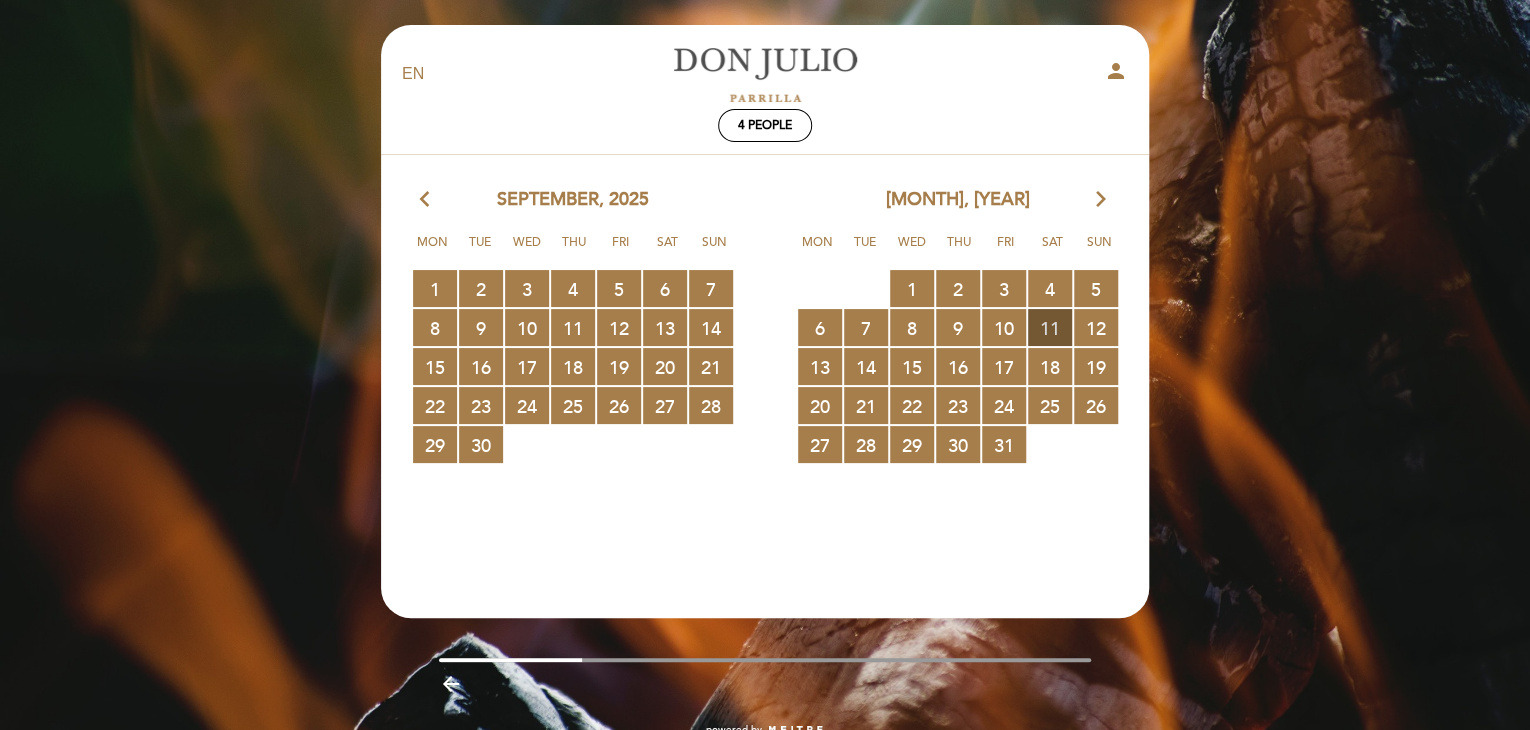 click on "11
RESERVATIONS AVAILABLE" at bounding box center (1050, 327) 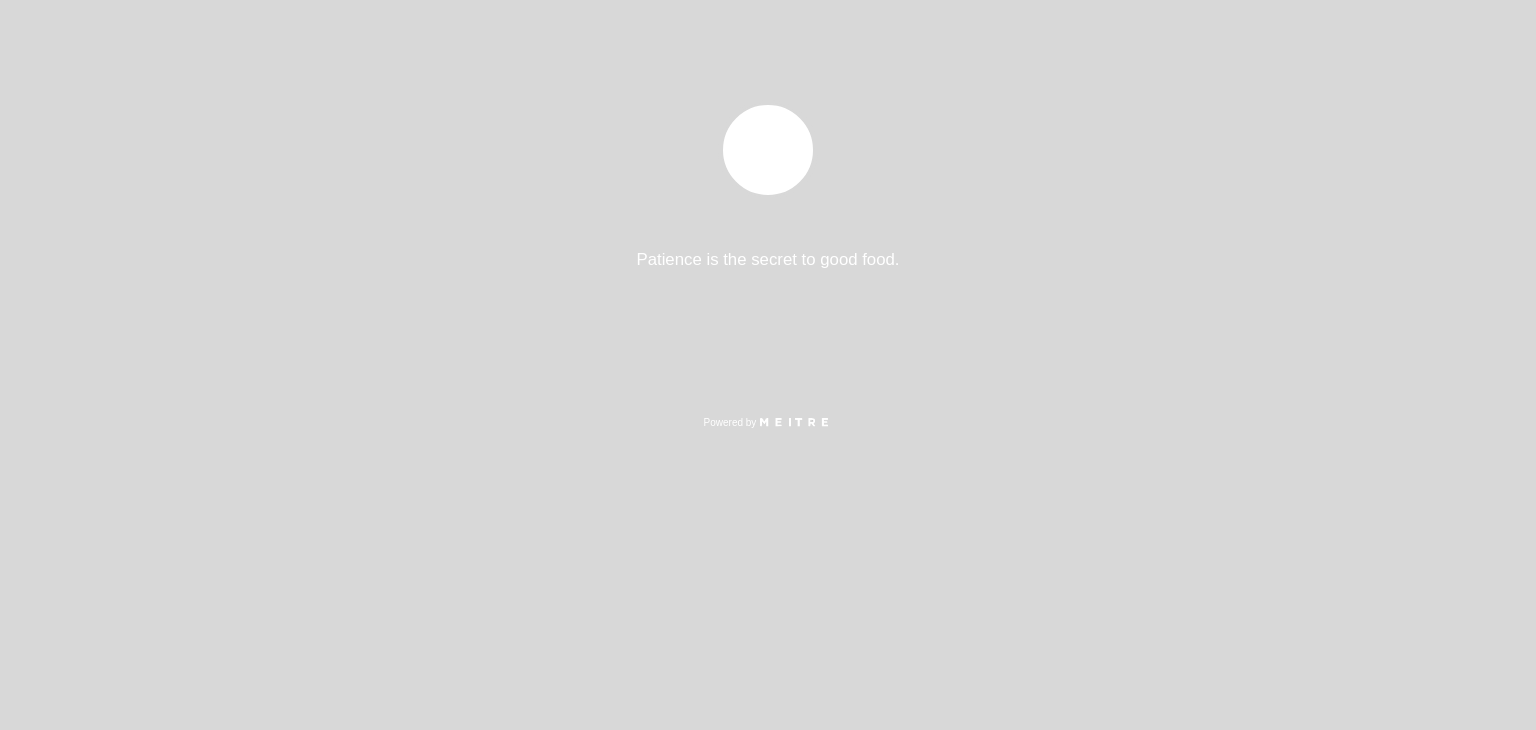 scroll, scrollTop: 0, scrollLeft: 0, axis: both 